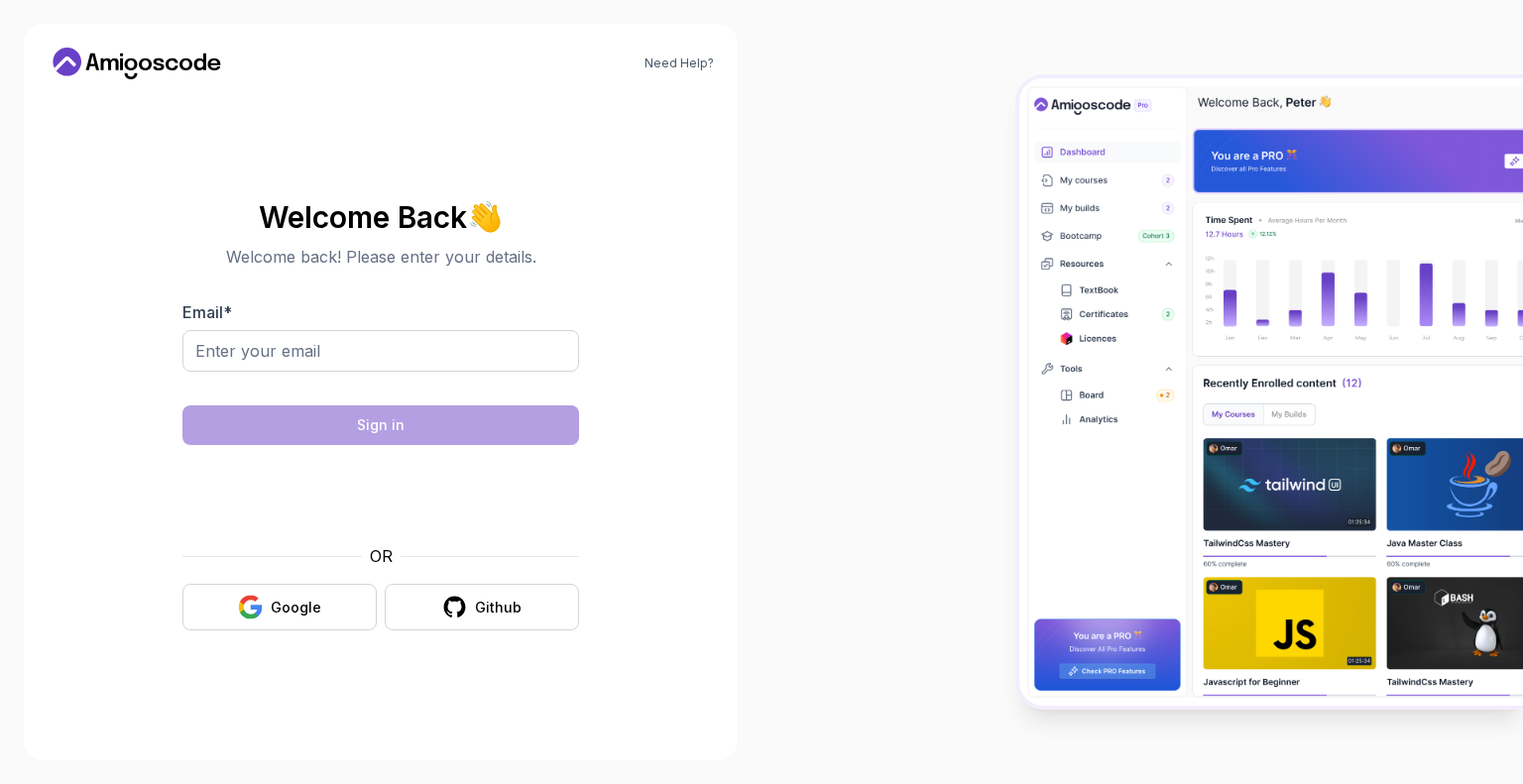 scroll, scrollTop: 0, scrollLeft: 0, axis: both 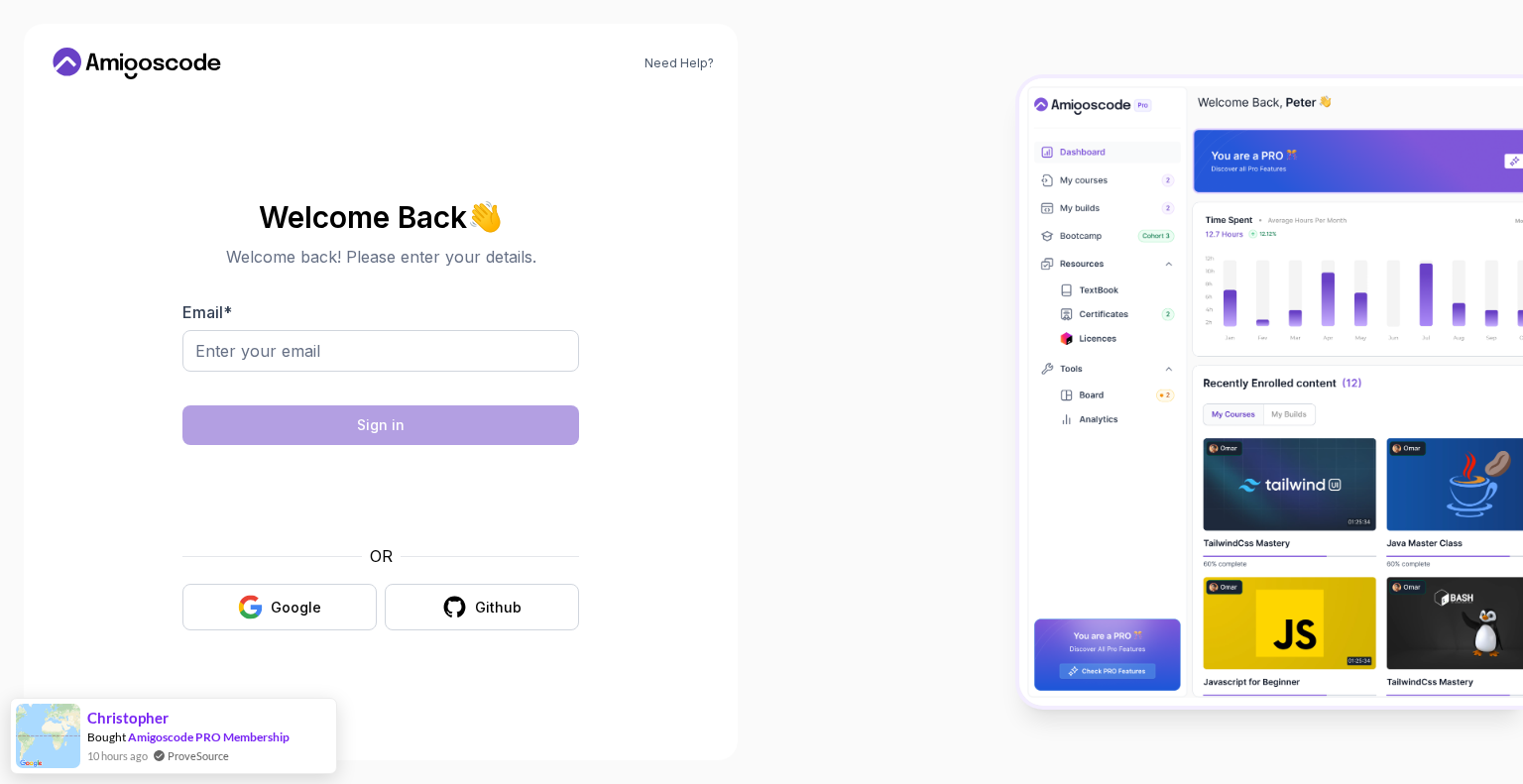 click on "Need Help? Welcome Back 👋 Welcome back! Please enter your details. Email * Sign in OR Google Github
Christopher Bought   Amigoscode PRO Membership 10 hours ago    ProveSource" at bounding box center [762, 392] 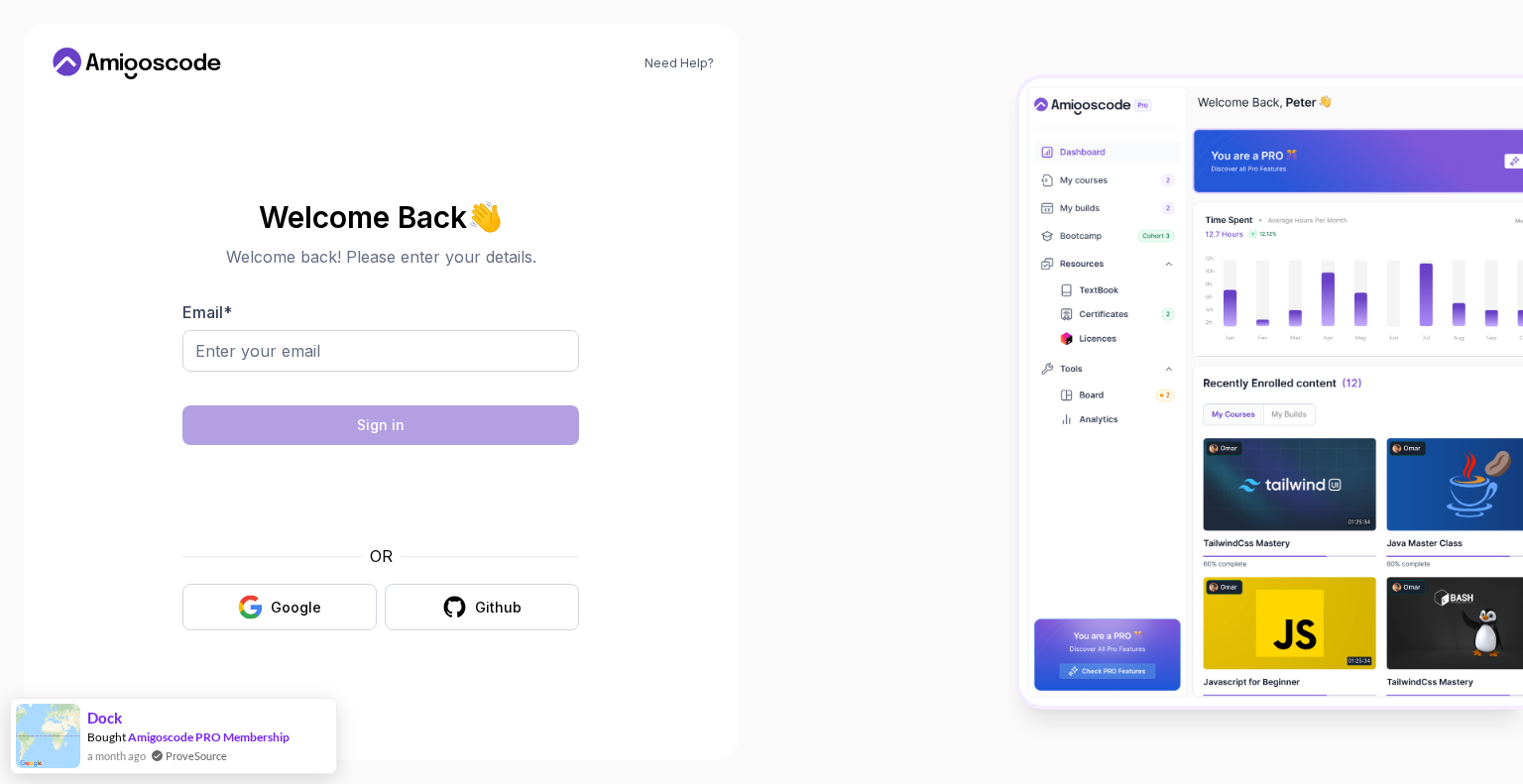 click 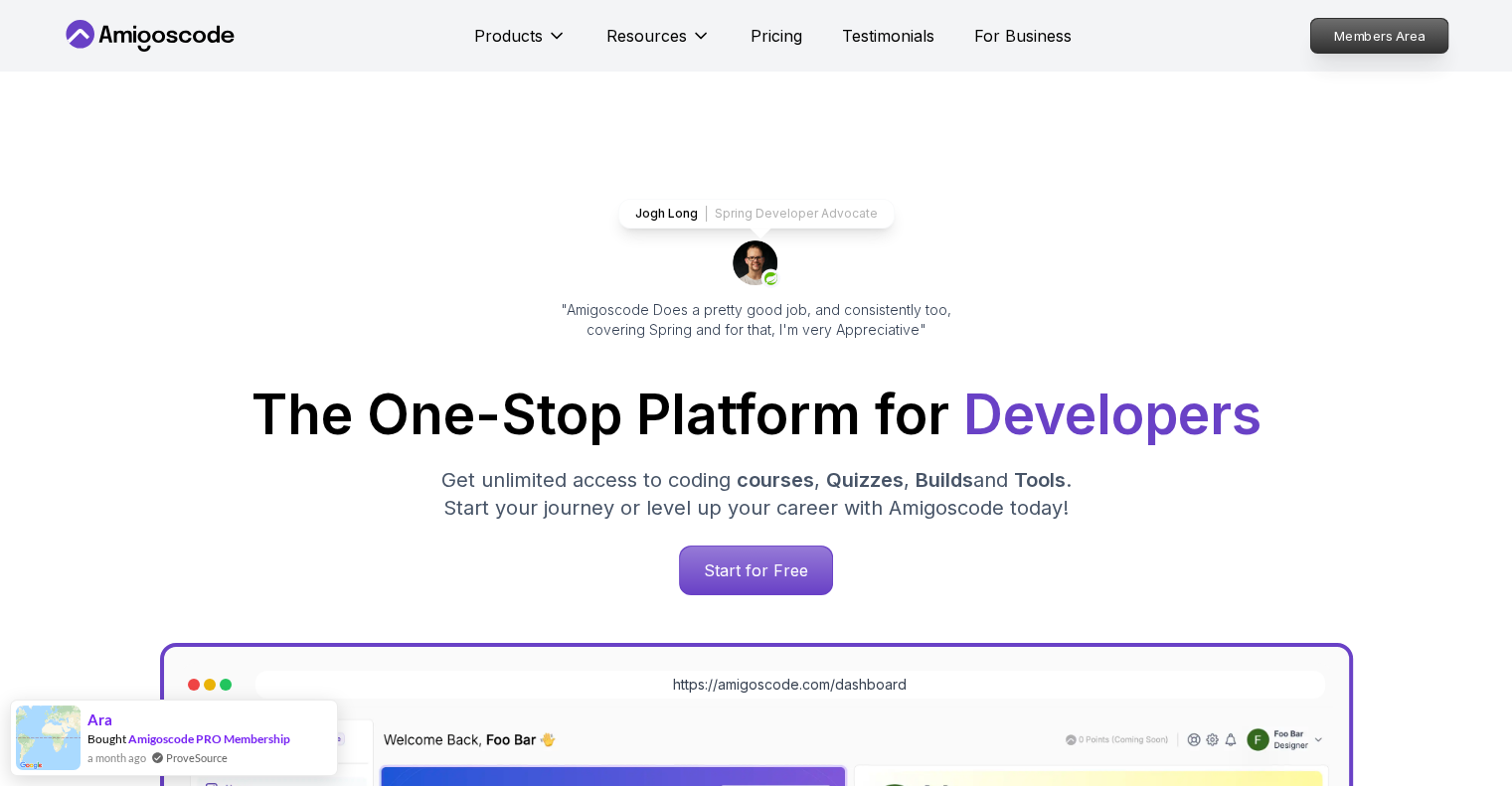 click on "Members Area" at bounding box center (1379, 36) 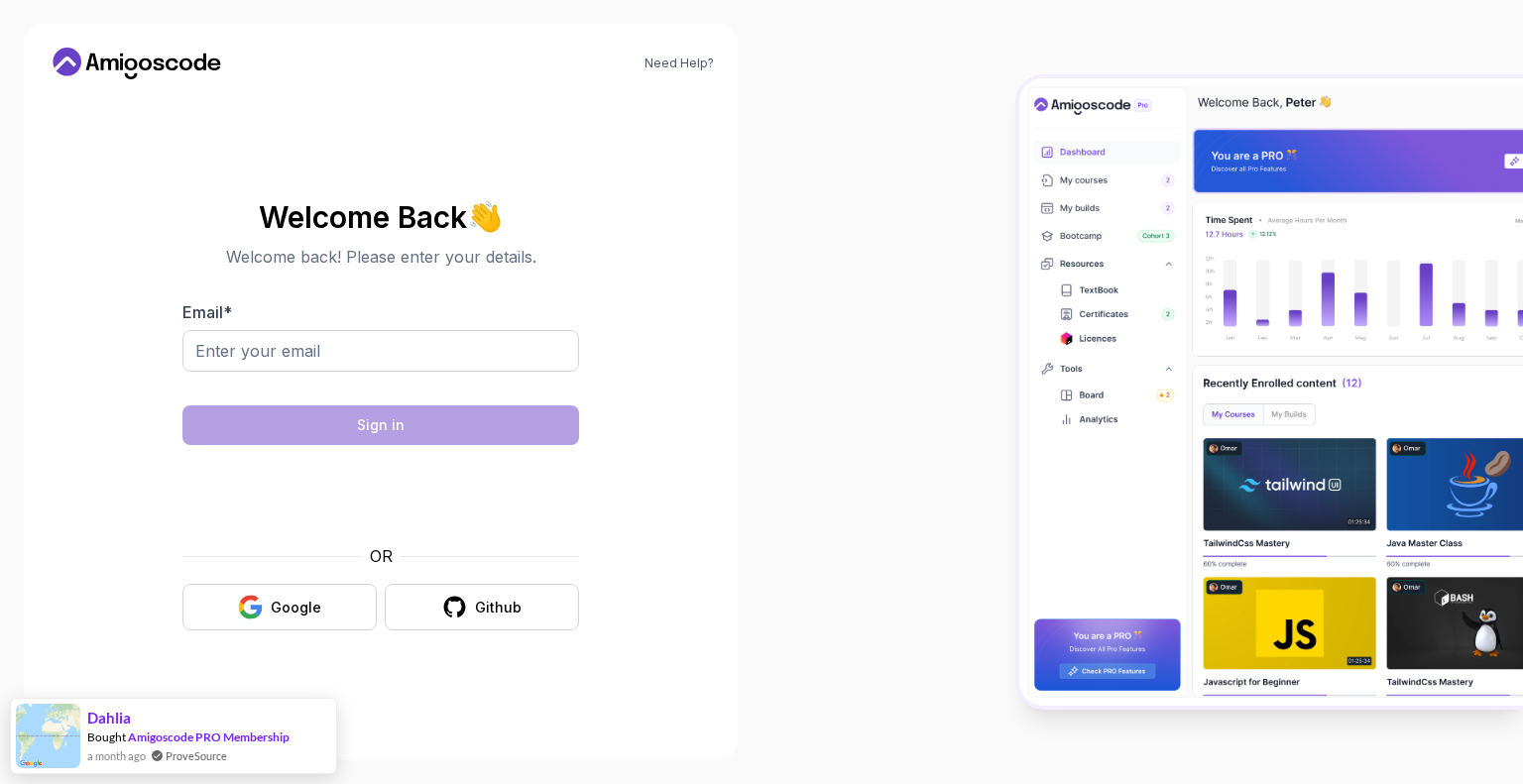 click 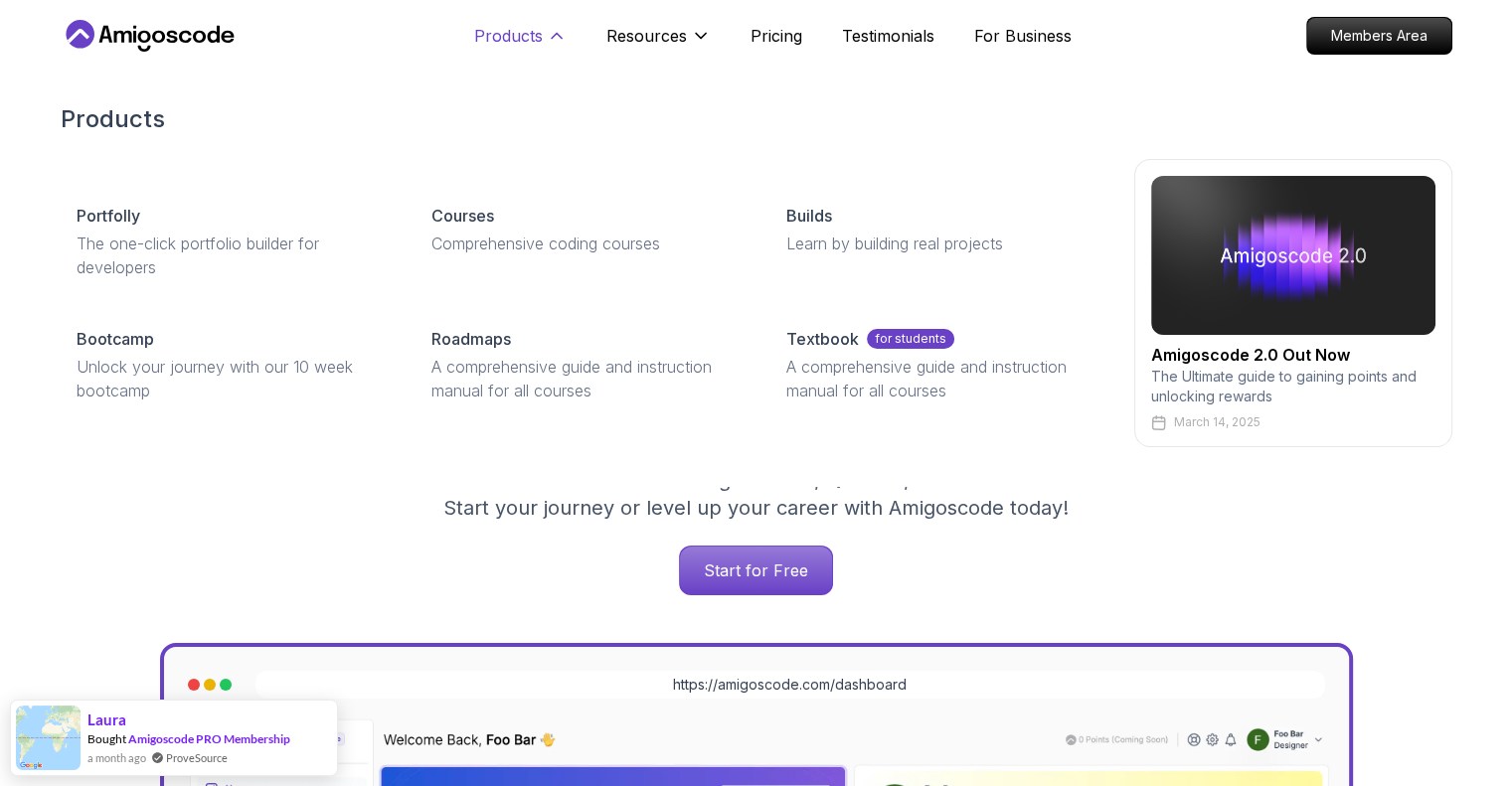 click on "Products" at bounding box center [520, 44] 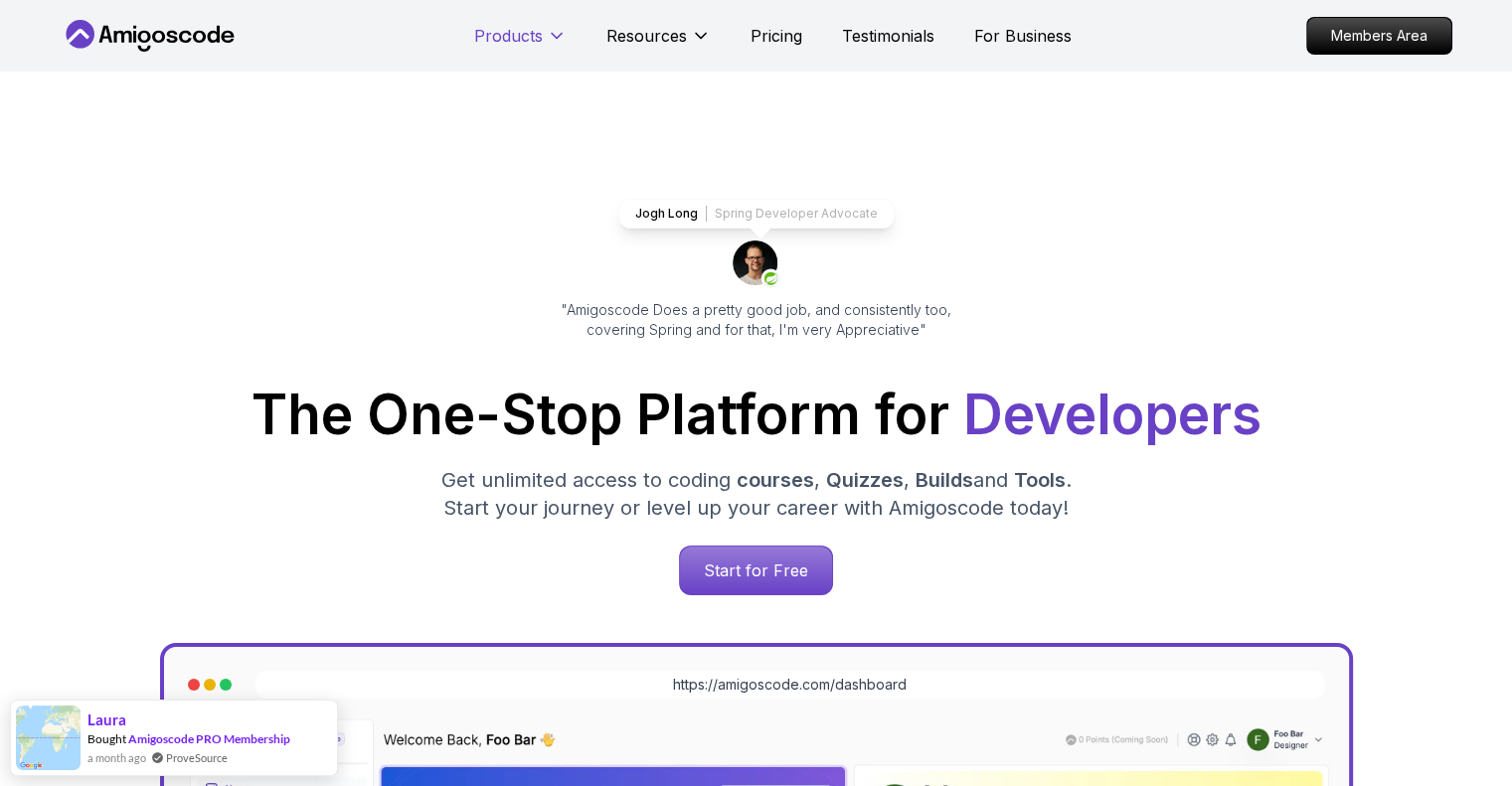 click on "Products" at bounding box center [520, 44] 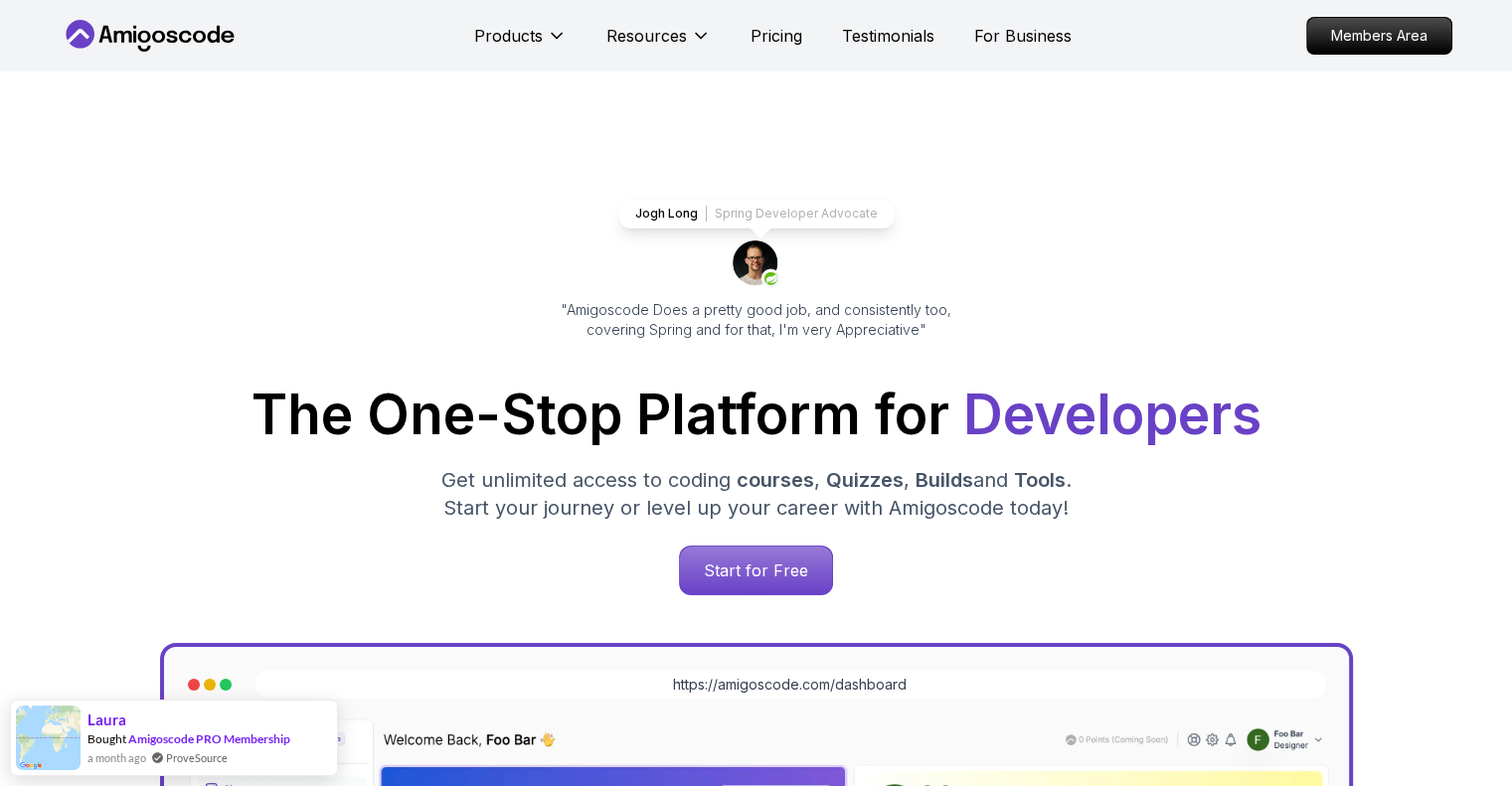 click on "The One-Stop Platform for   Developers Get unlimited access to coding   courses ,   Quizzes ,   Builds  and   Tools . Start your journey or level up your career with Amigoscode today! Start for Free" at bounding box center (756, 491) 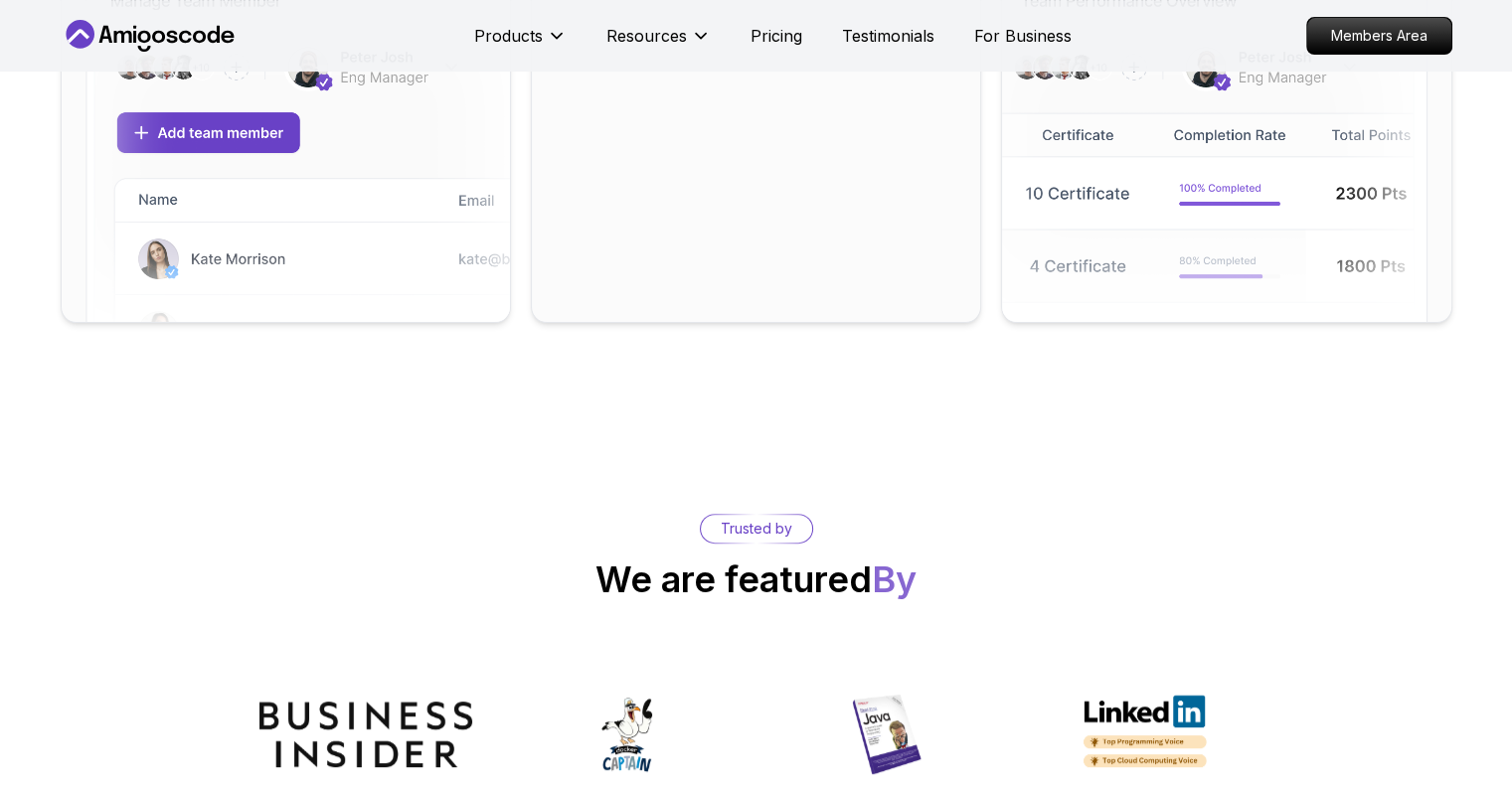 scroll, scrollTop: 7535, scrollLeft: 0, axis: vertical 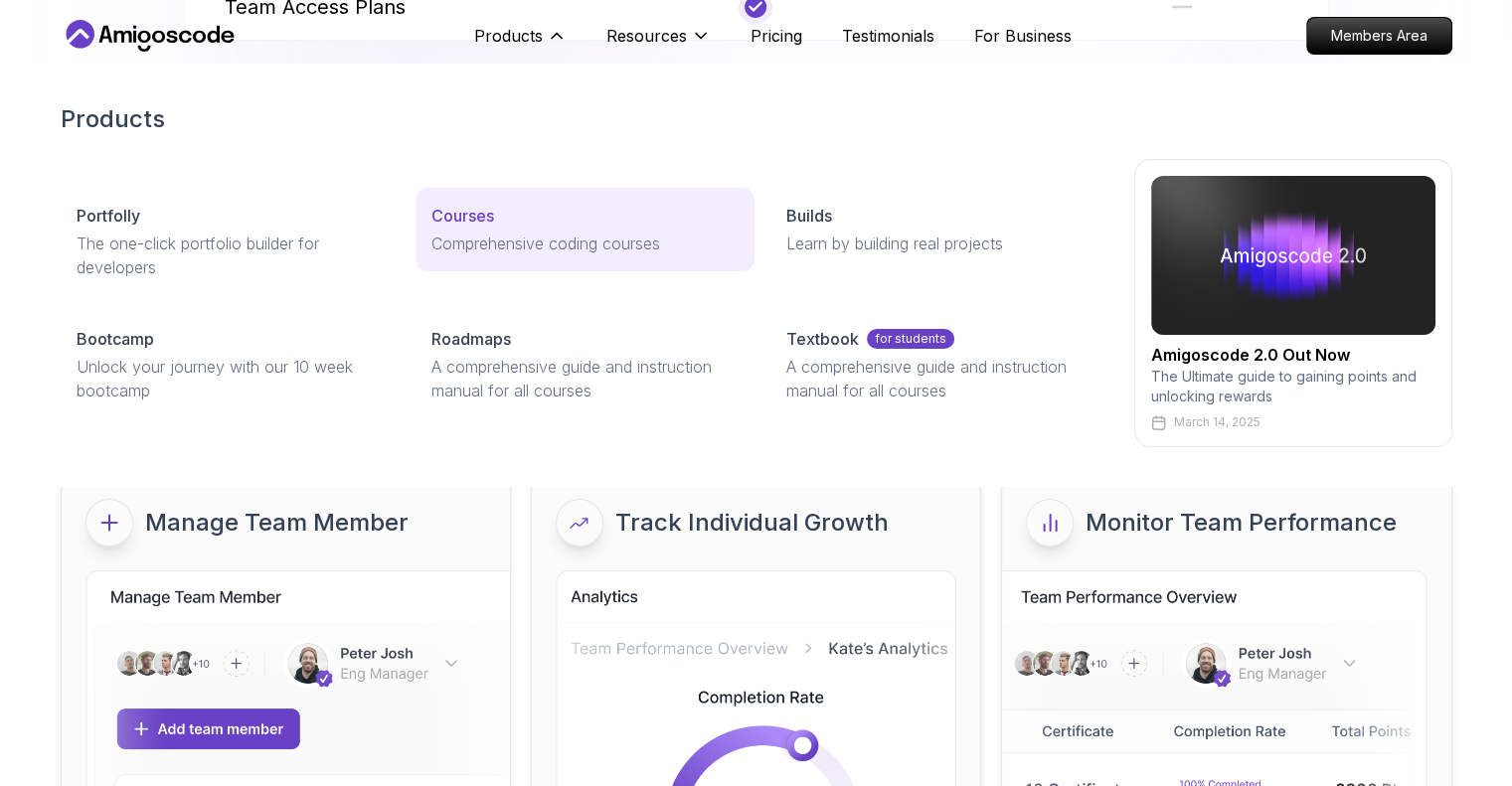 click on "Courses" at bounding box center [462, 216] 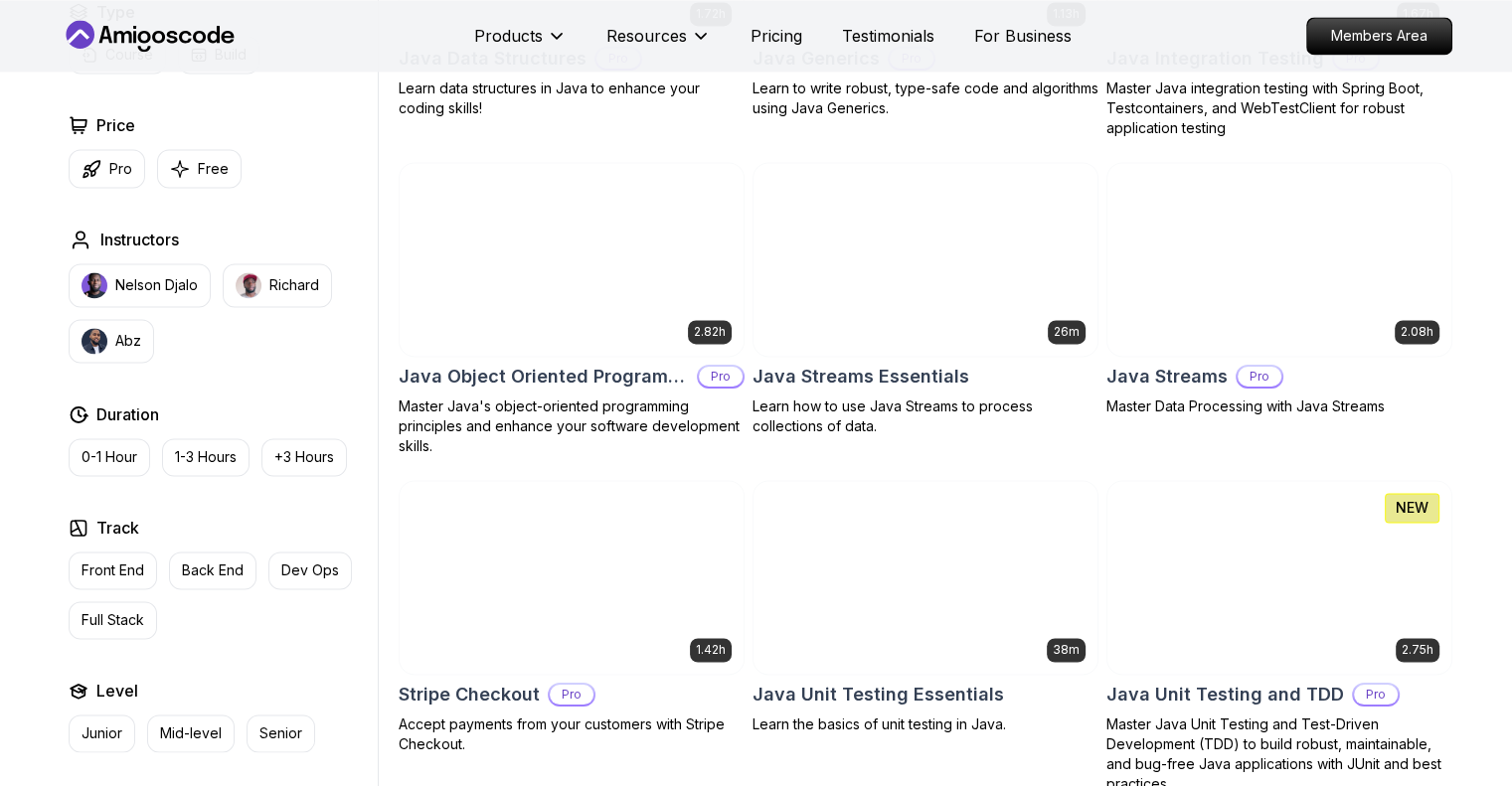 scroll, scrollTop: 2981, scrollLeft: 0, axis: vertical 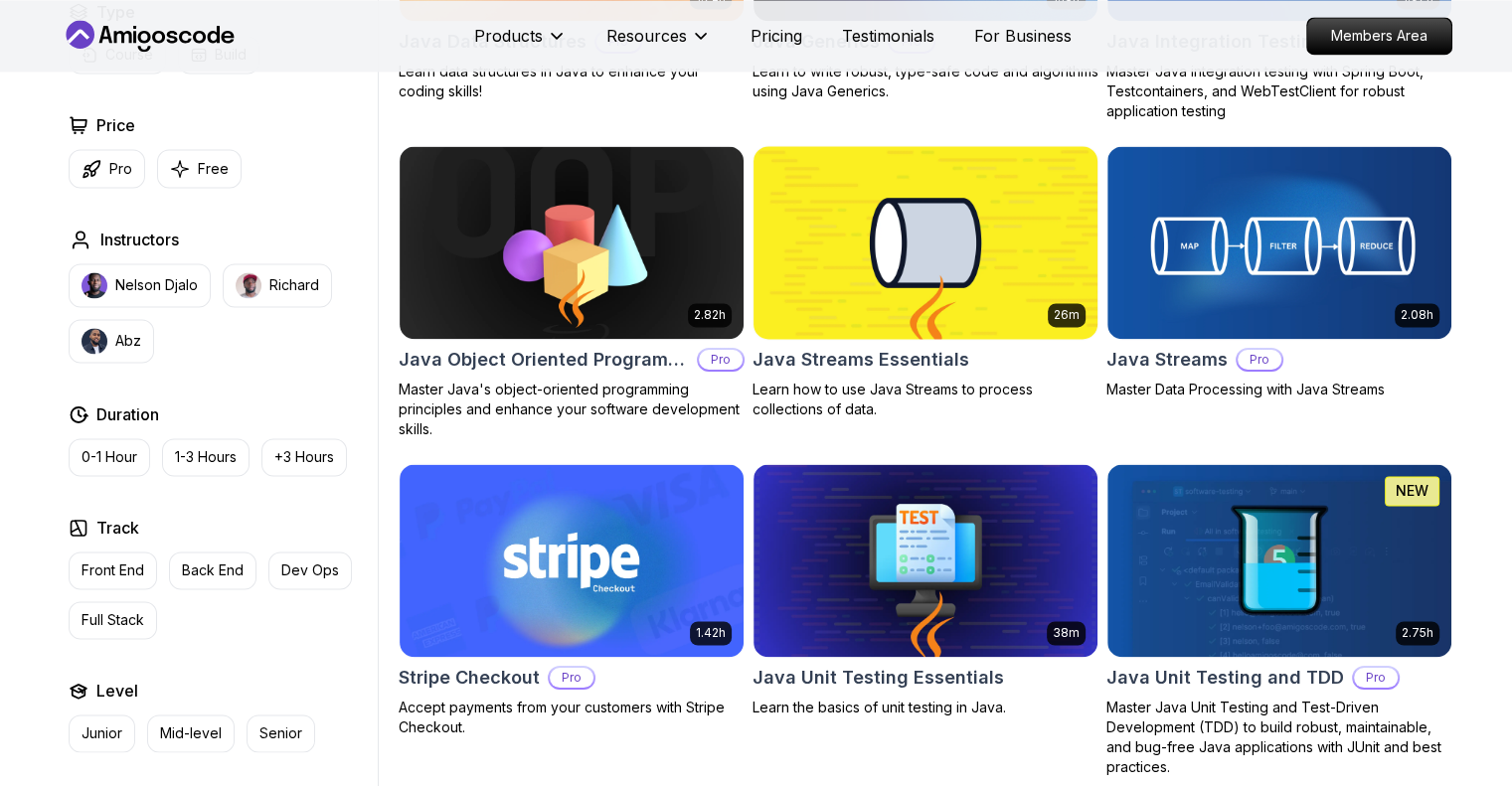 click on "Java Streams Essentials" at bounding box center [861, 360] 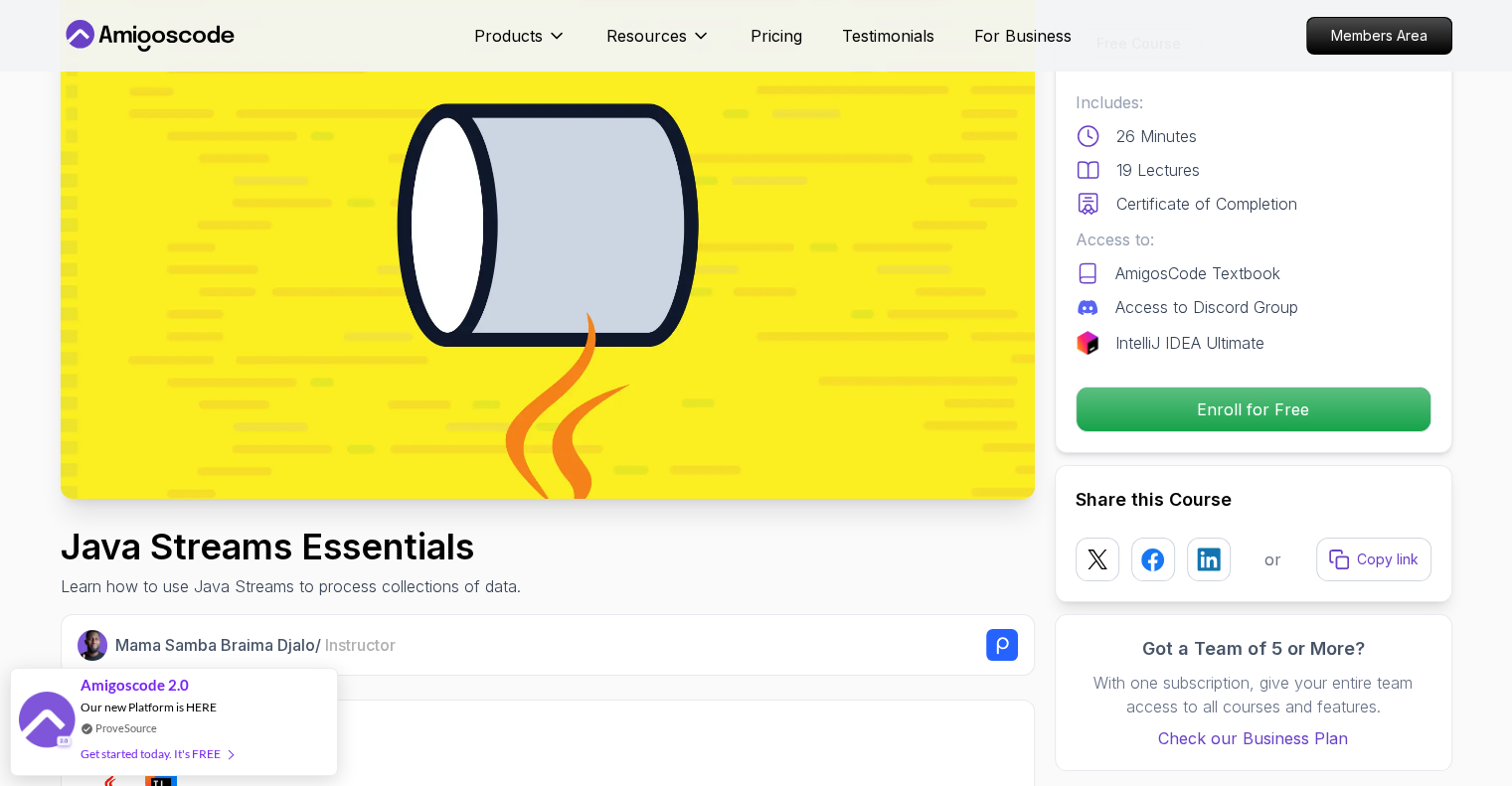 scroll, scrollTop: 99, scrollLeft: 0, axis: vertical 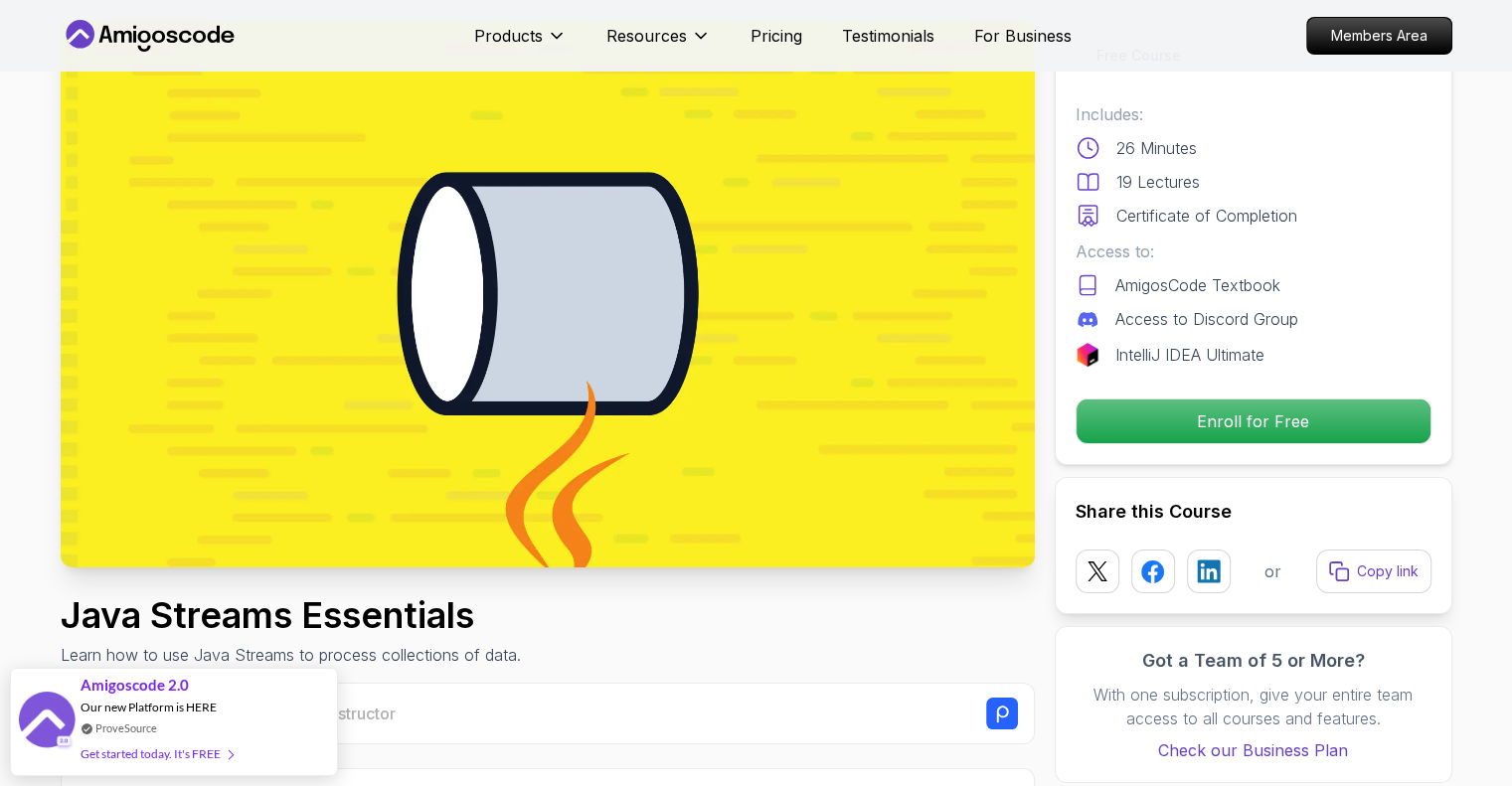 click at bounding box center (548, 293) 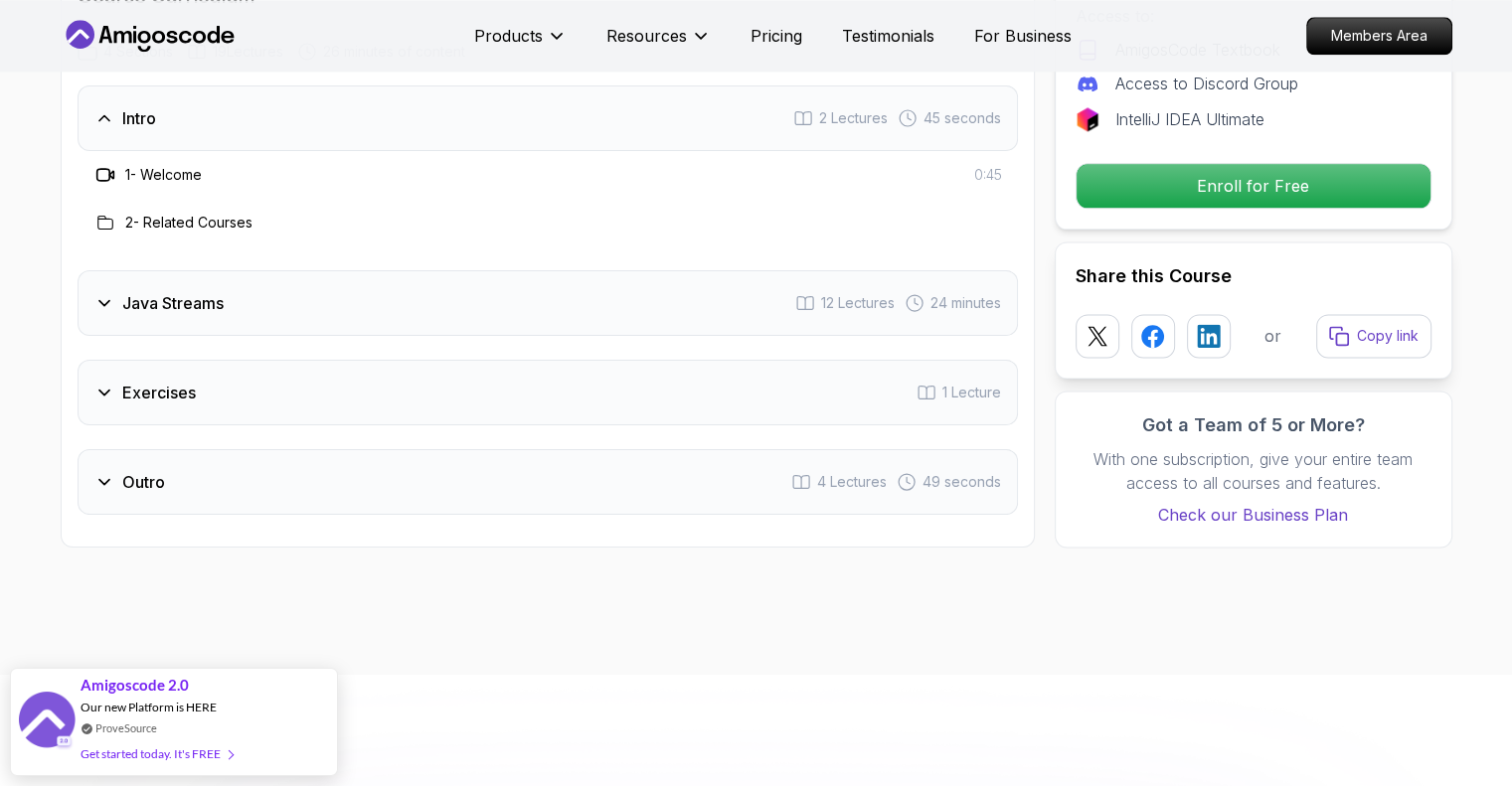 scroll, scrollTop: 2584, scrollLeft: 0, axis: vertical 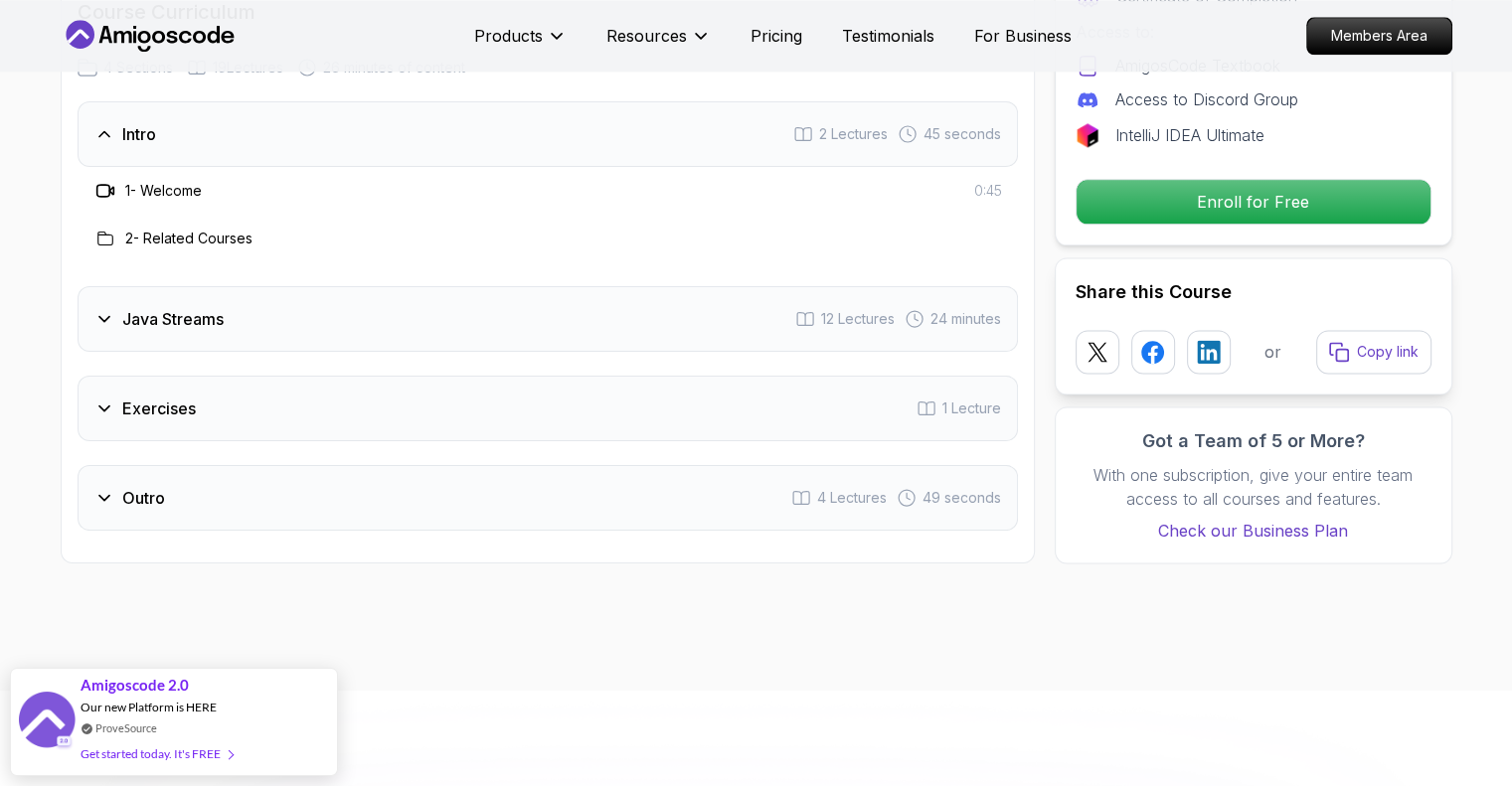click 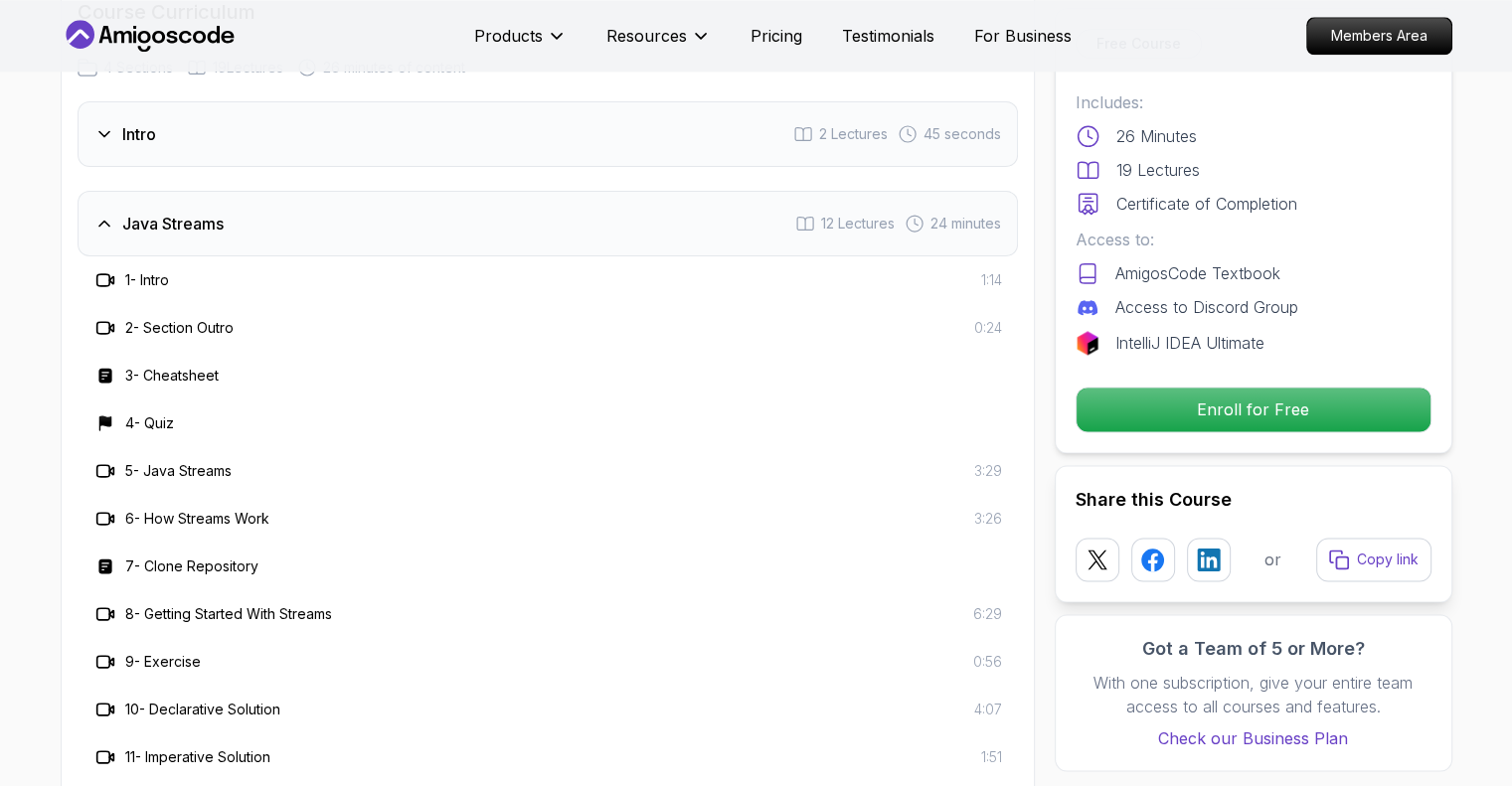 click 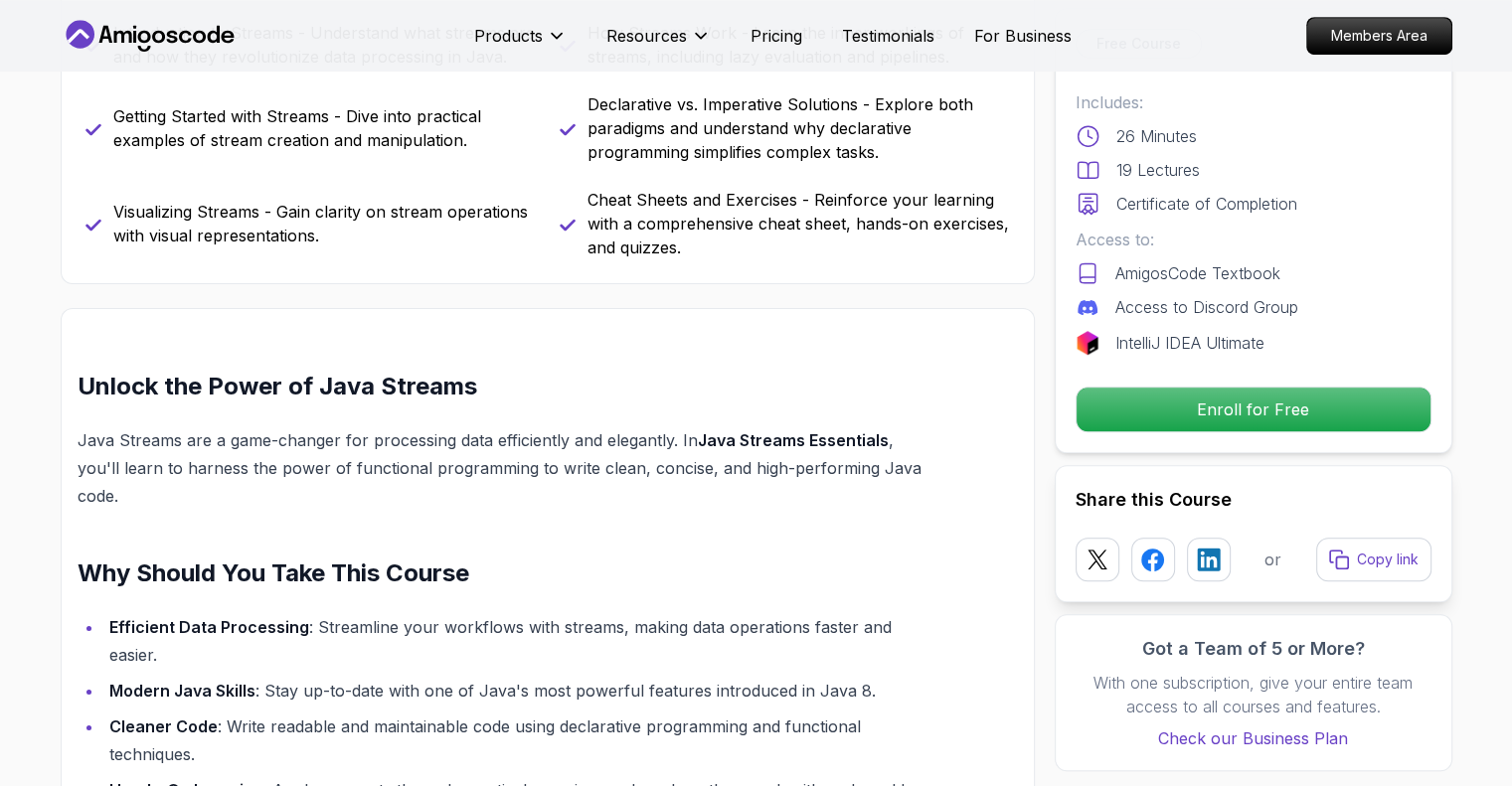 scroll, scrollTop: 994, scrollLeft: 0, axis: vertical 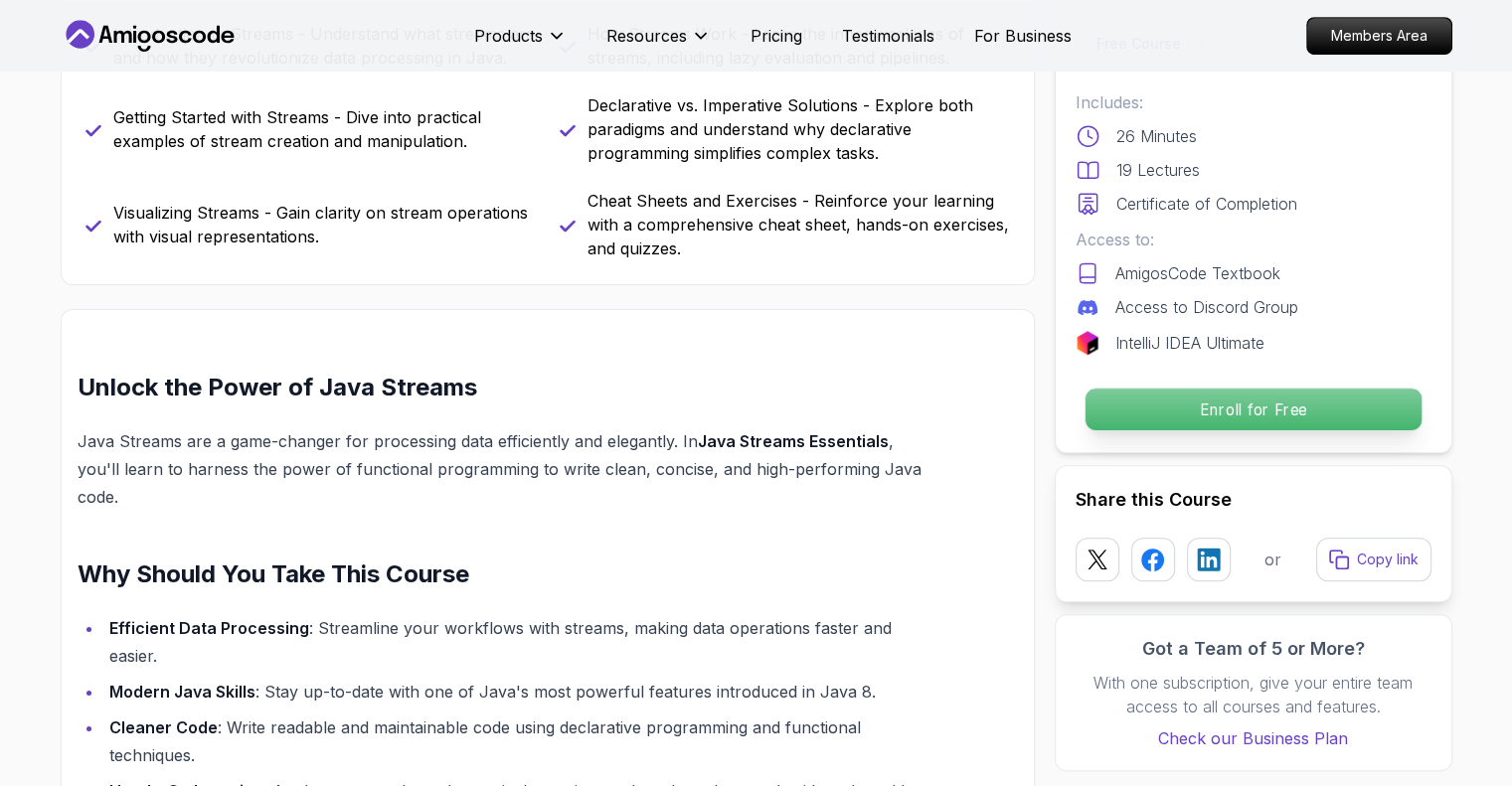 click on "Enroll for Free" at bounding box center (1253, 409) 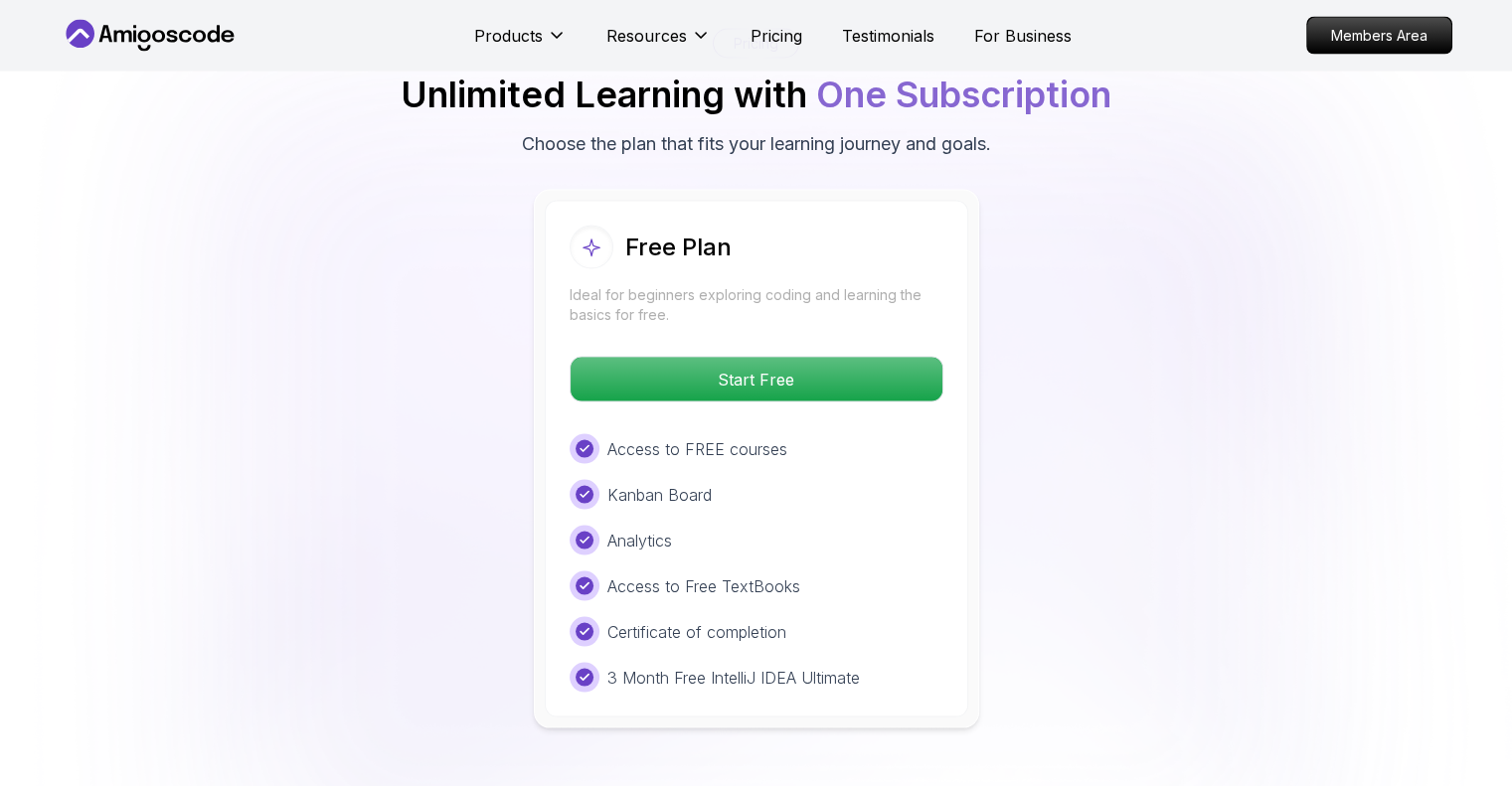 scroll, scrollTop: 3848, scrollLeft: 0, axis: vertical 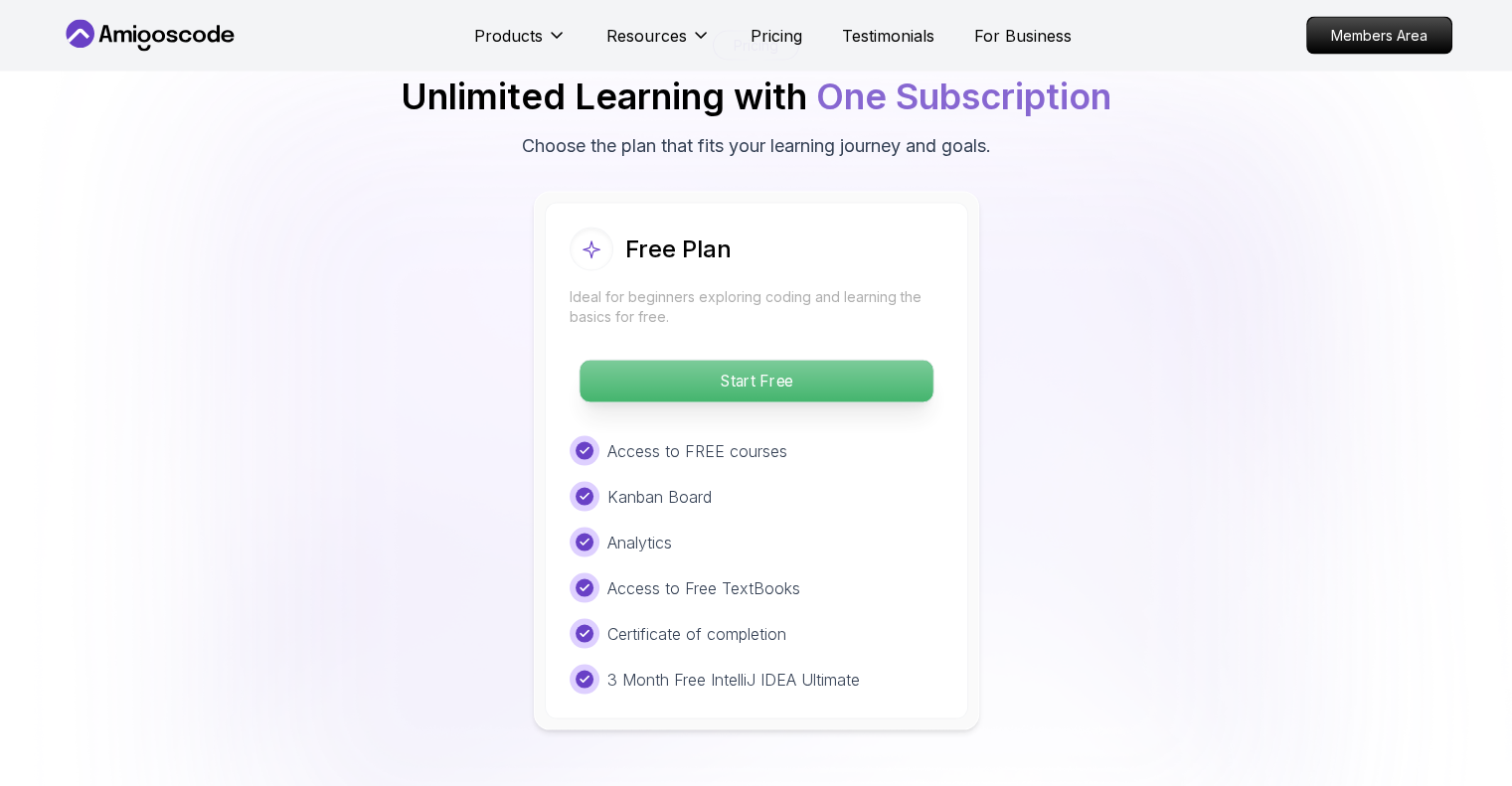 click on "Start Free" at bounding box center (756, 382) 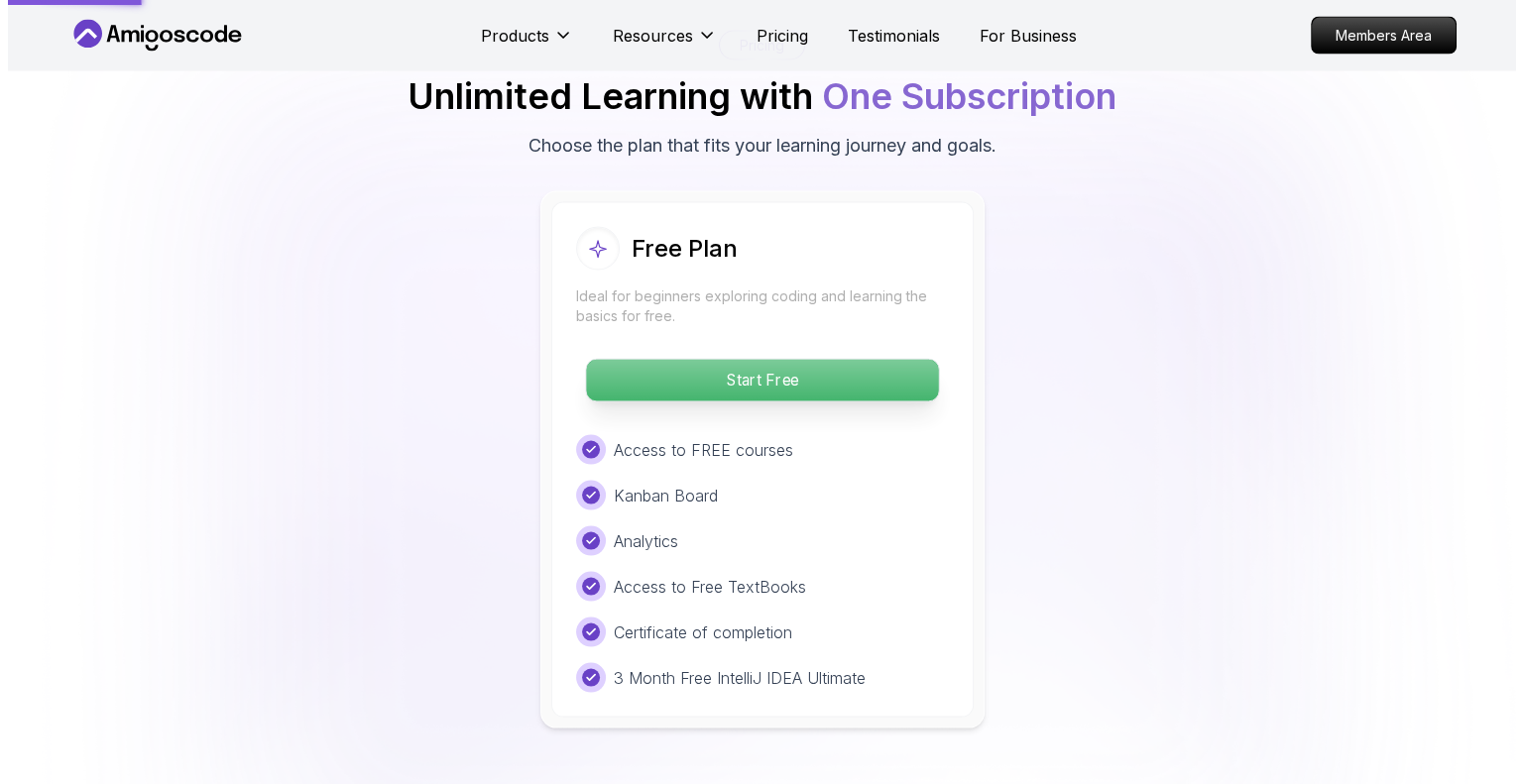scroll, scrollTop: 0, scrollLeft: 0, axis: both 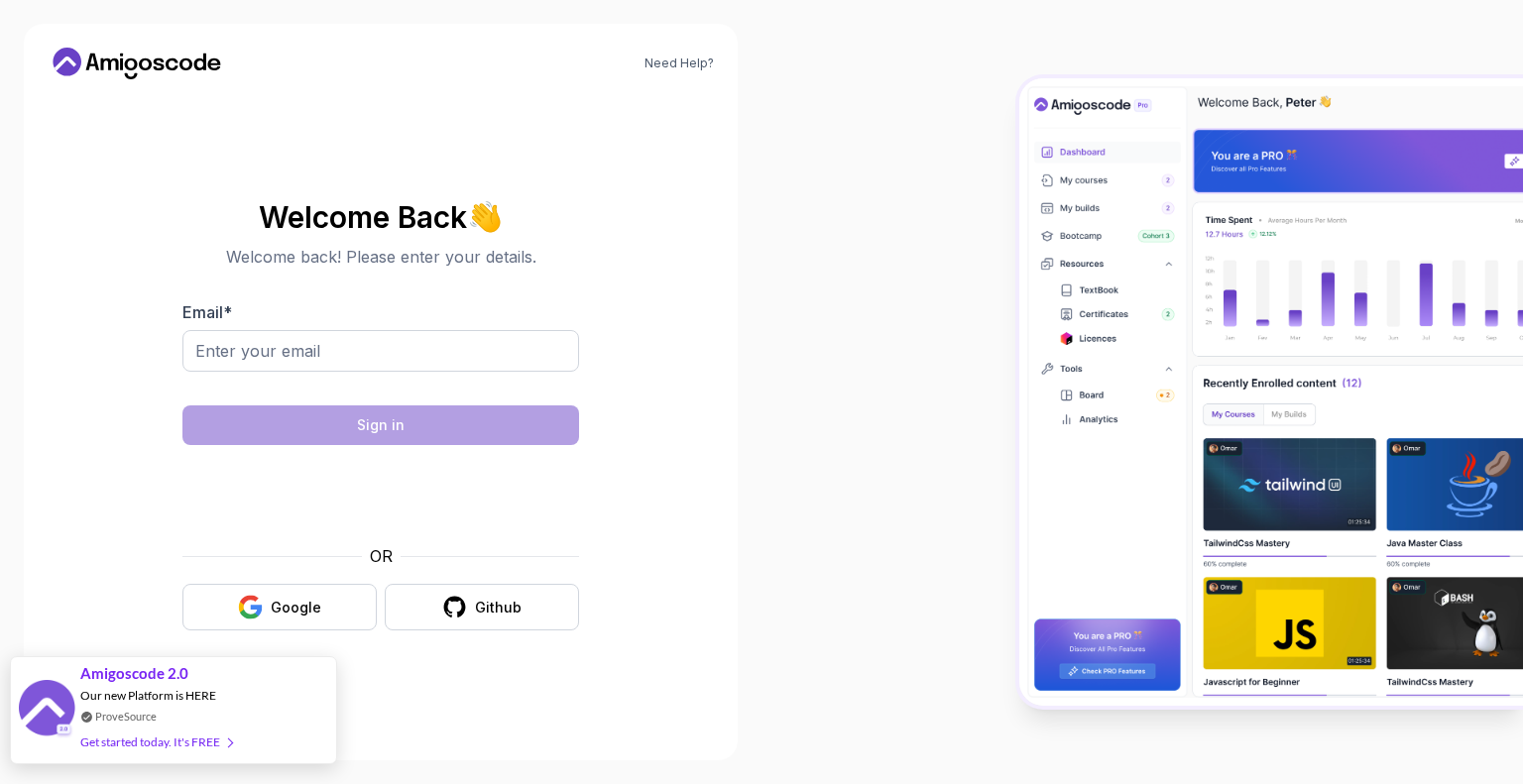 click on "Get started today. It's FREE" at bounding box center [156, 741] 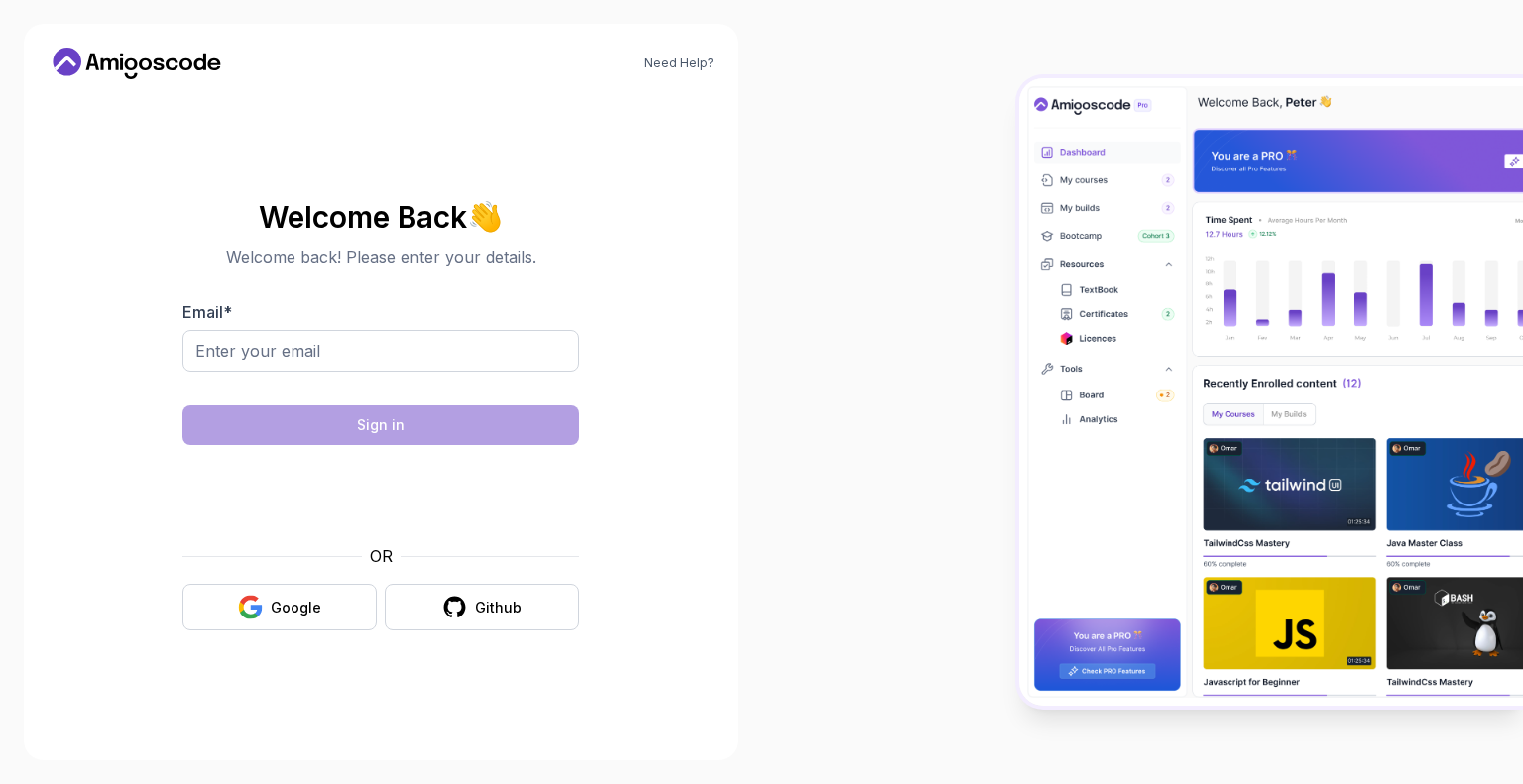 scroll, scrollTop: 0, scrollLeft: 0, axis: both 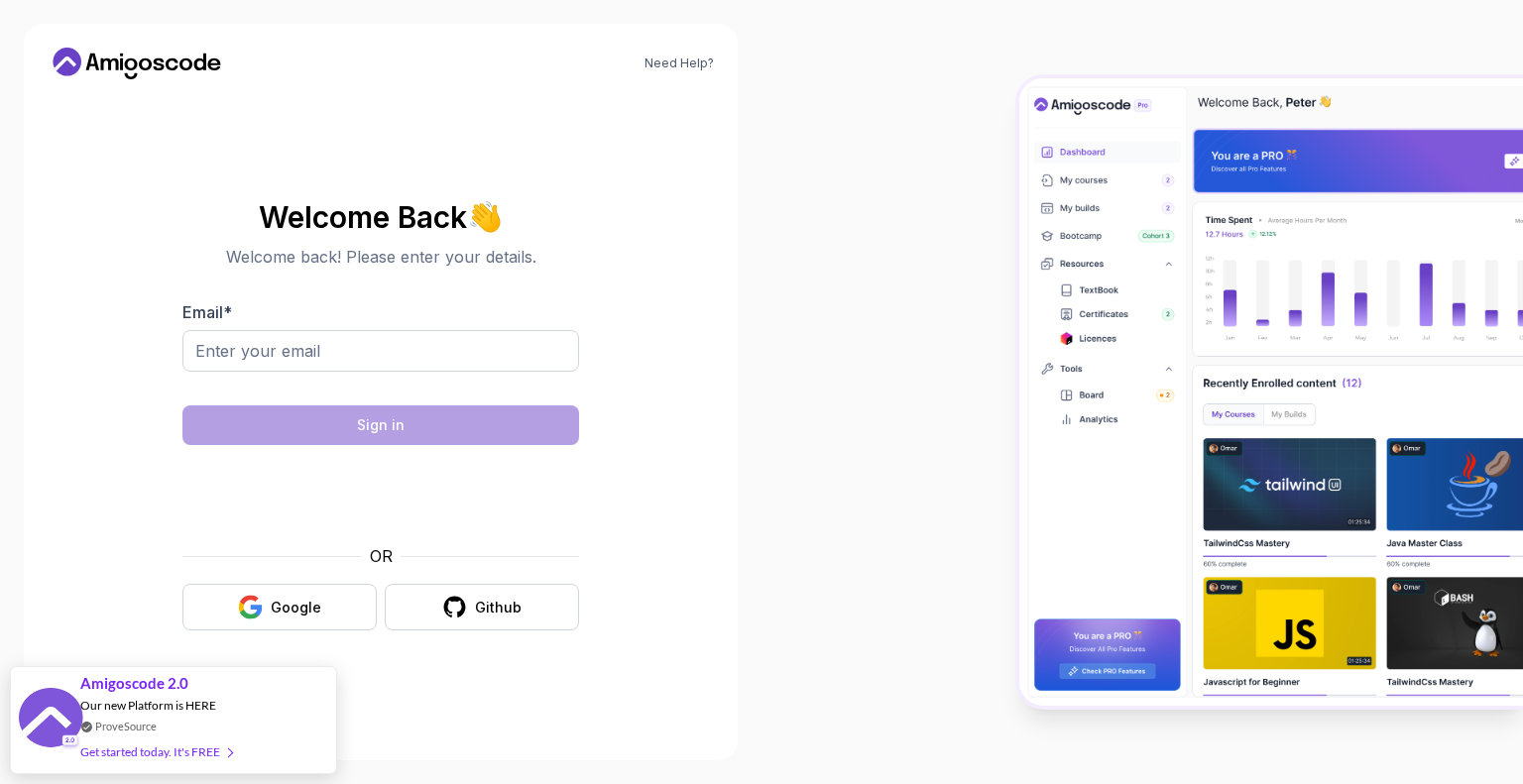 click at bounding box center (1142, 392) 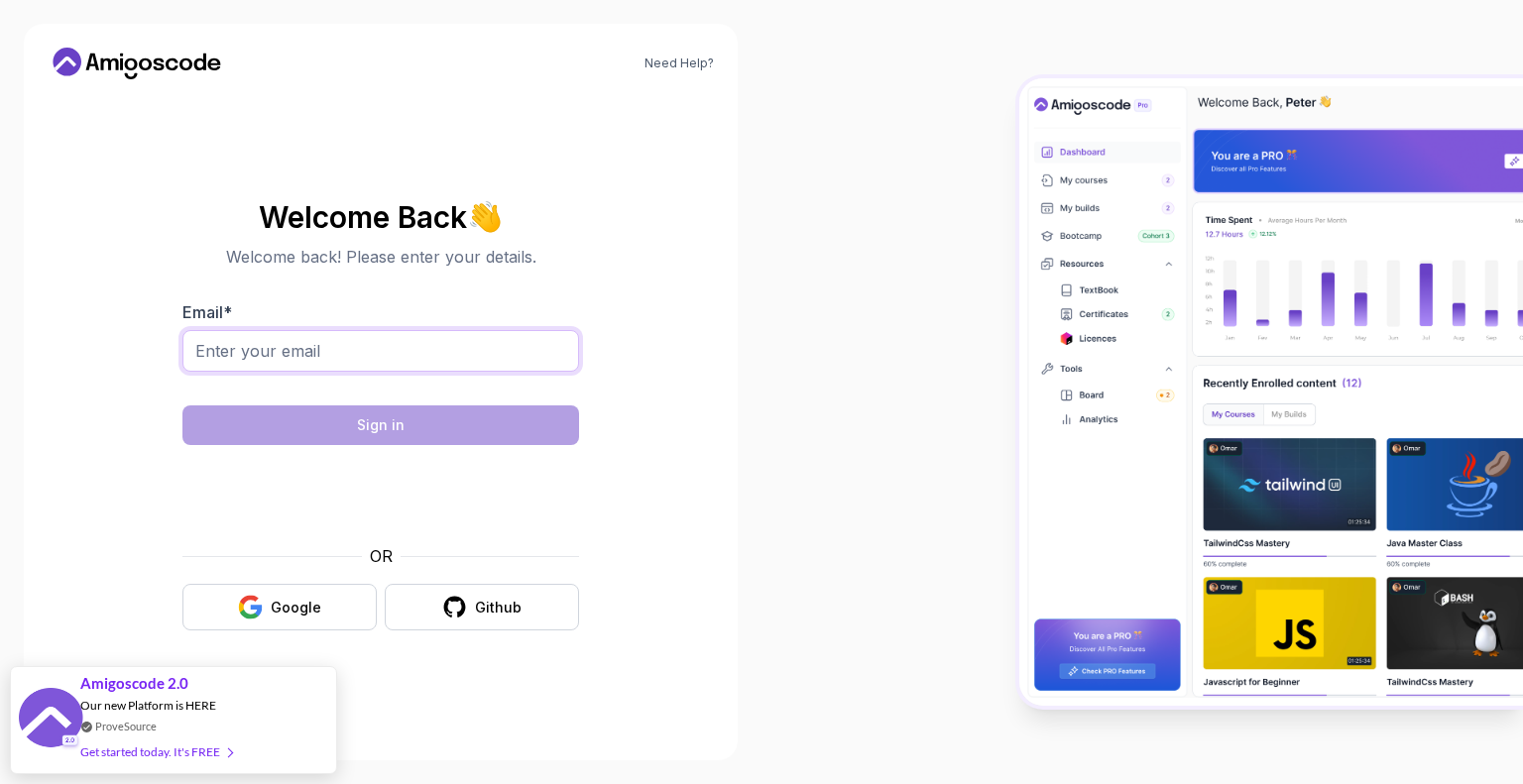 click on "Email *" at bounding box center [381, 351] 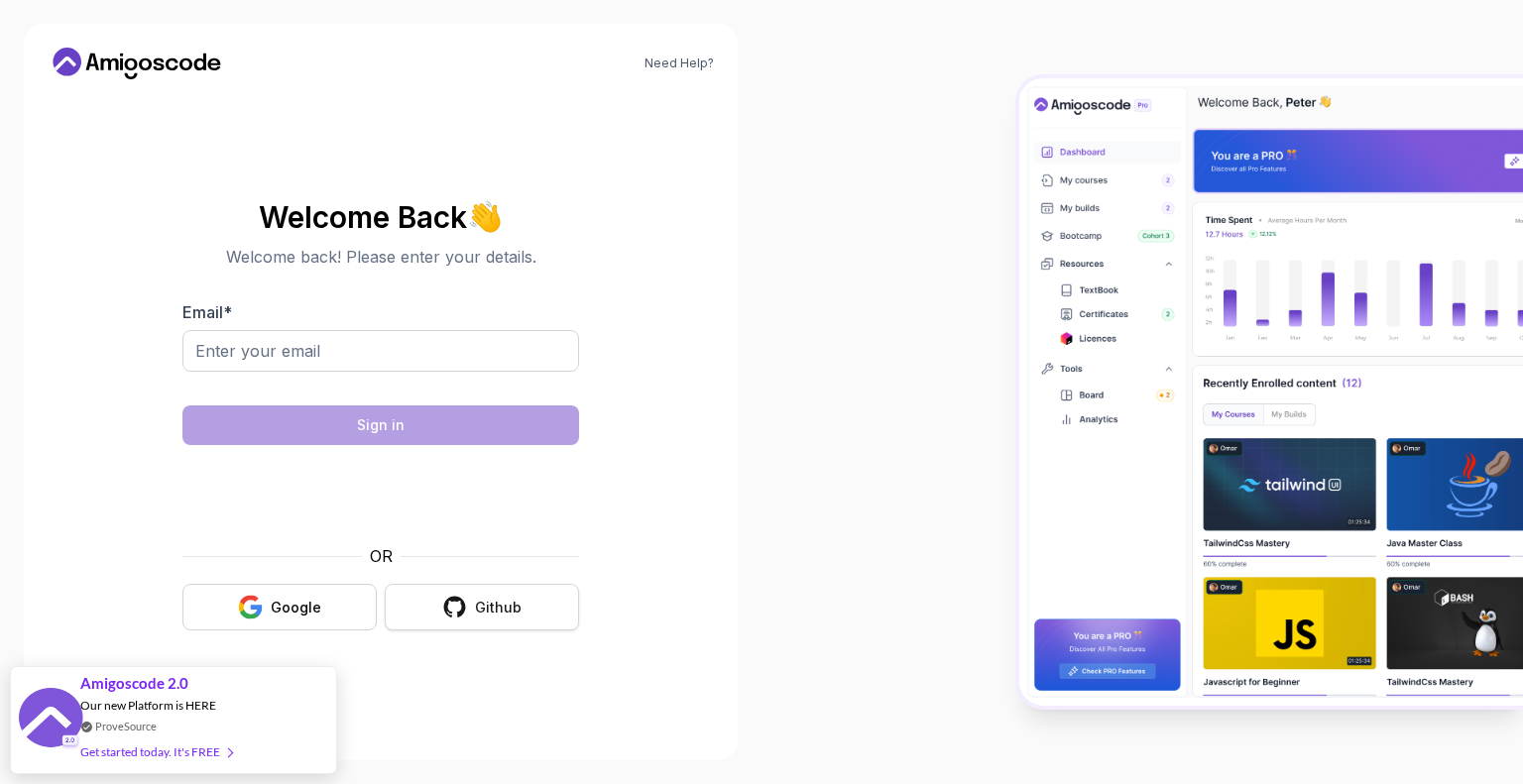 click on "Github" at bounding box center [482, 607] 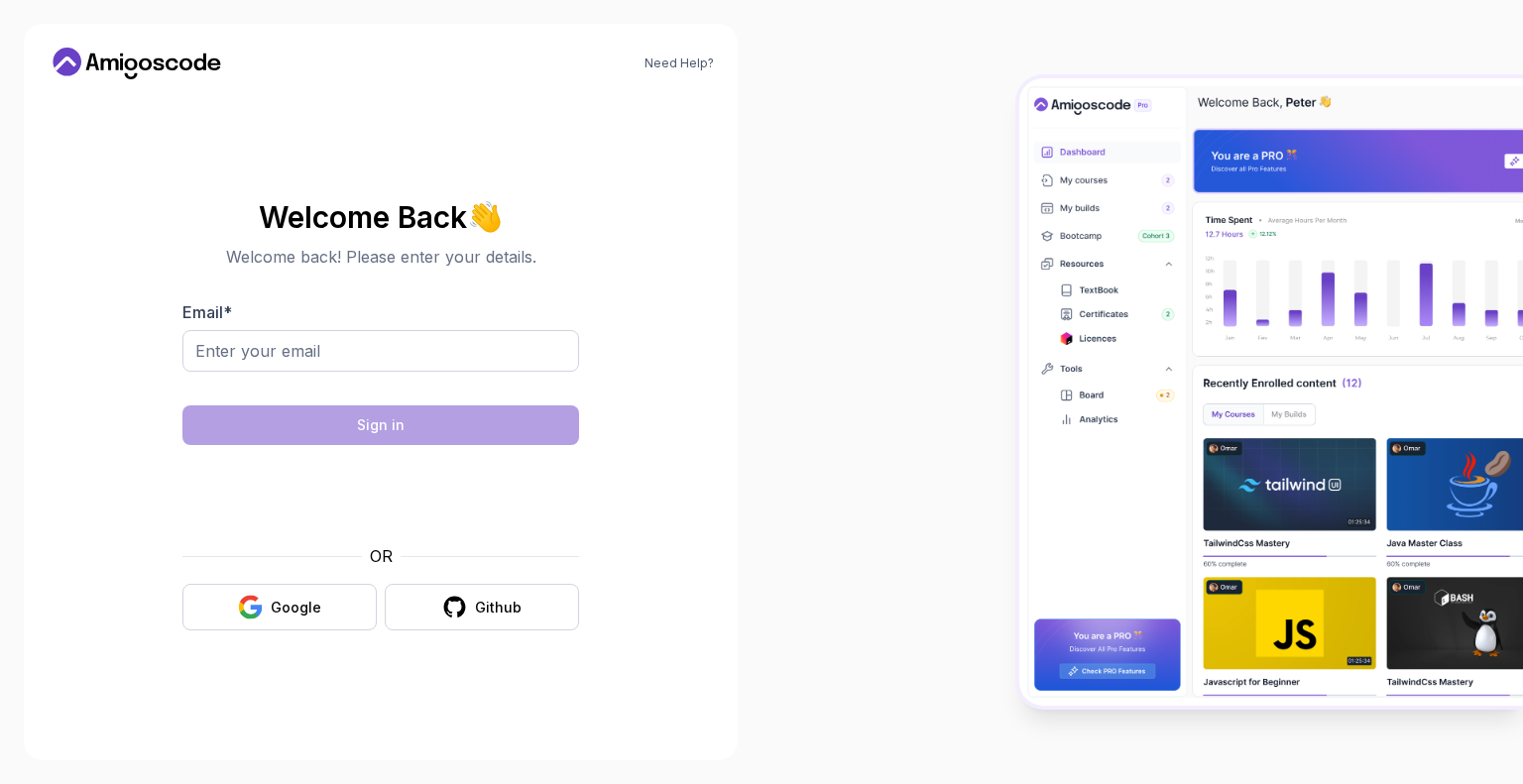 scroll, scrollTop: 0, scrollLeft: 0, axis: both 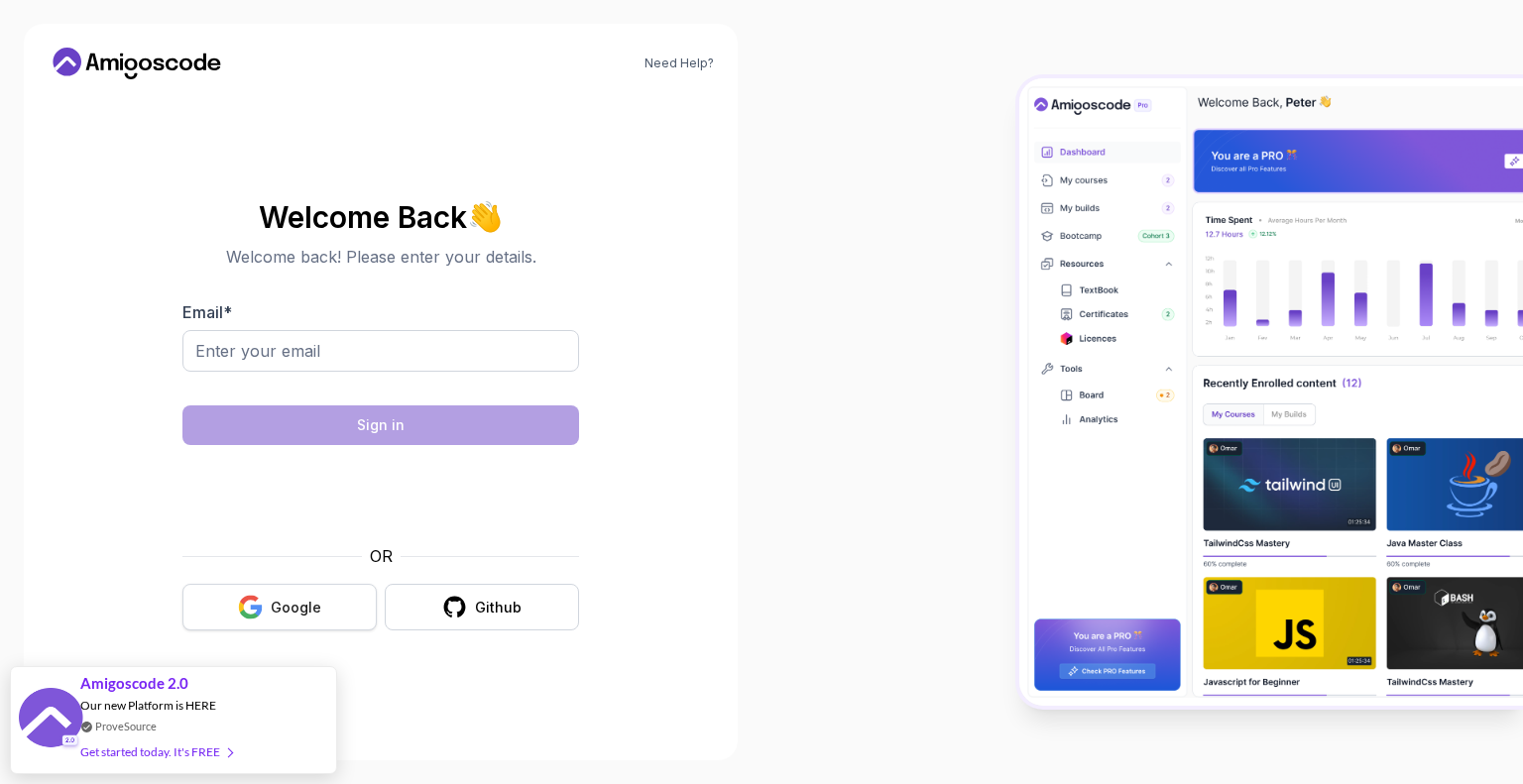 click on "Google" at bounding box center (280, 607) 